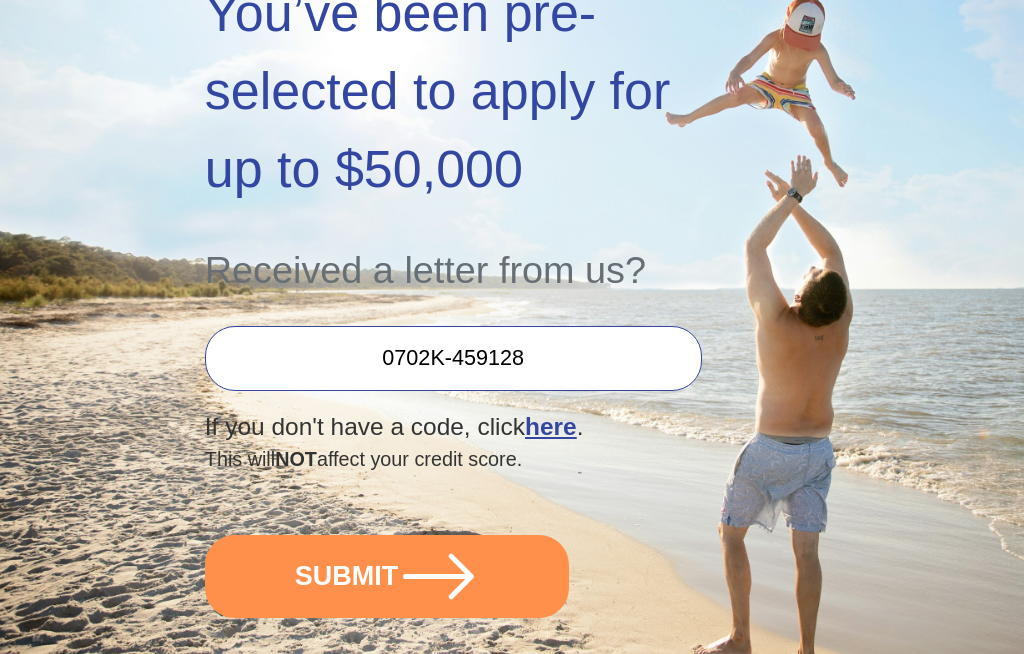 scroll, scrollTop: 402, scrollLeft: 0, axis: vertical 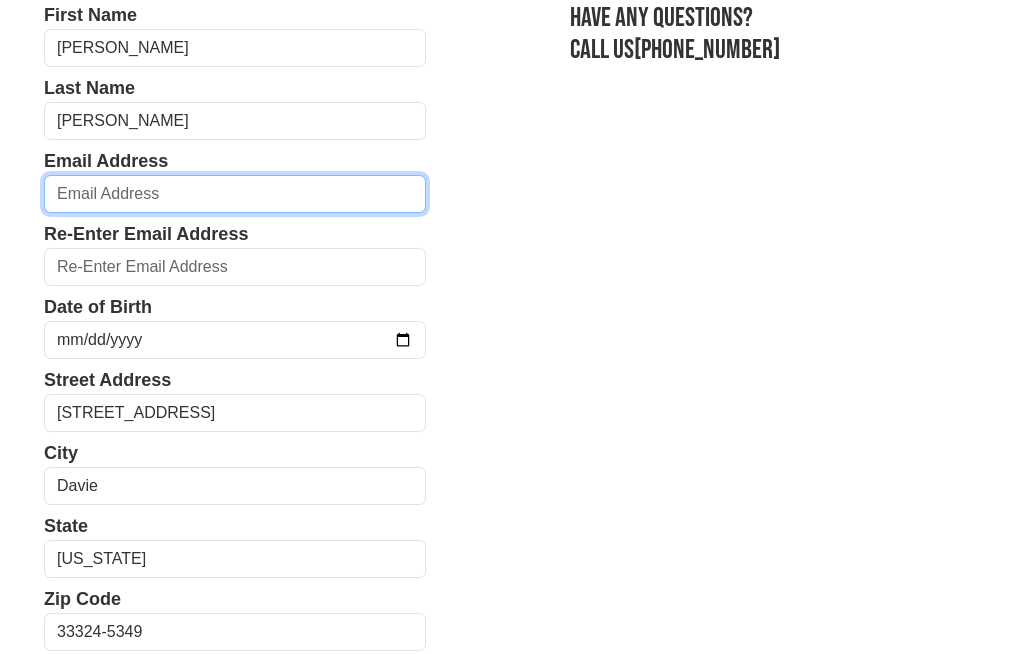 click at bounding box center (235, 195) 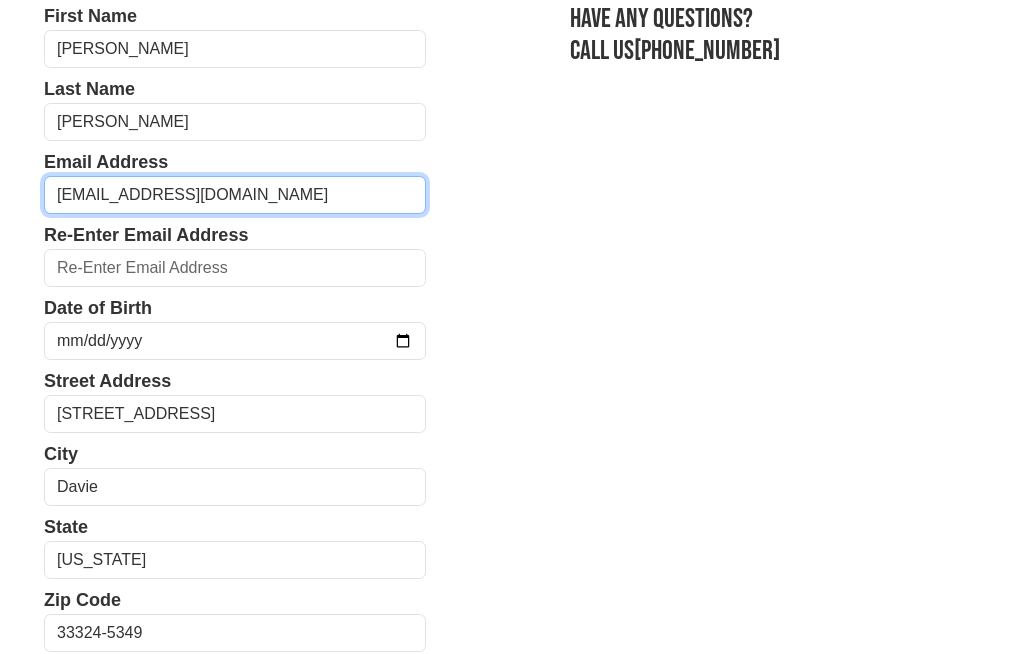 type on "carlosg2u@aol.com" 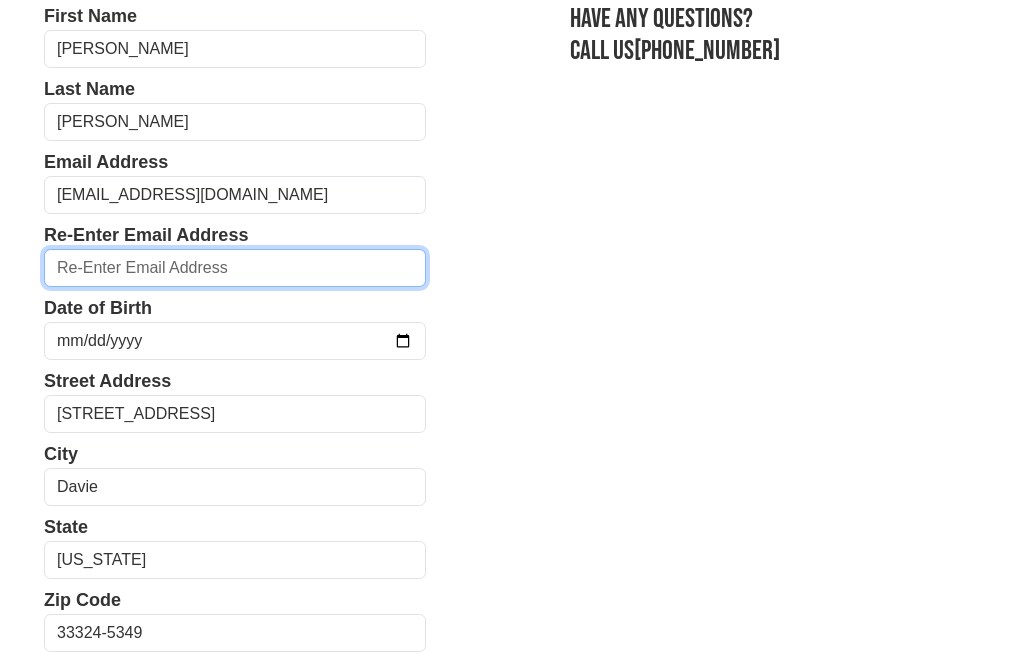 click at bounding box center [235, 268] 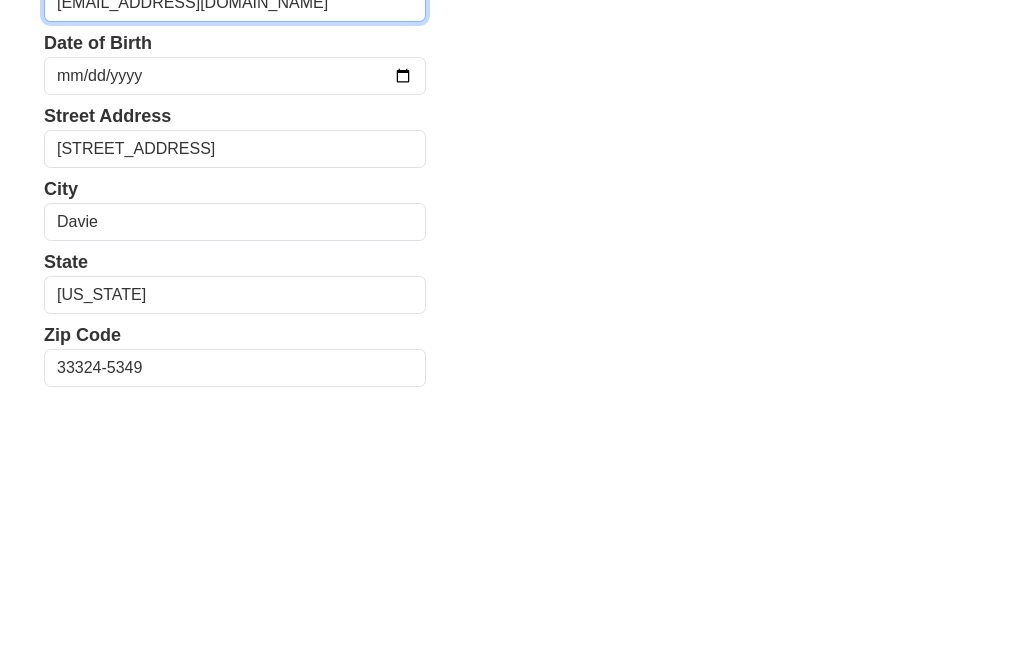 scroll, scrollTop: 425, scrollLeft: 0, axis: vertical 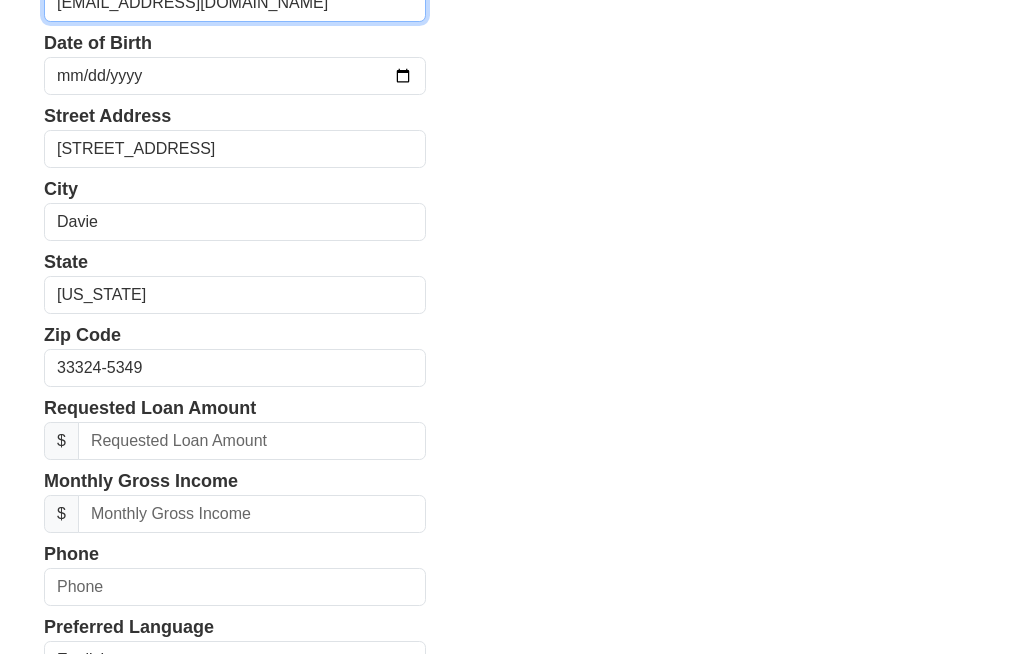 type on "carlosg2u@aol.com" 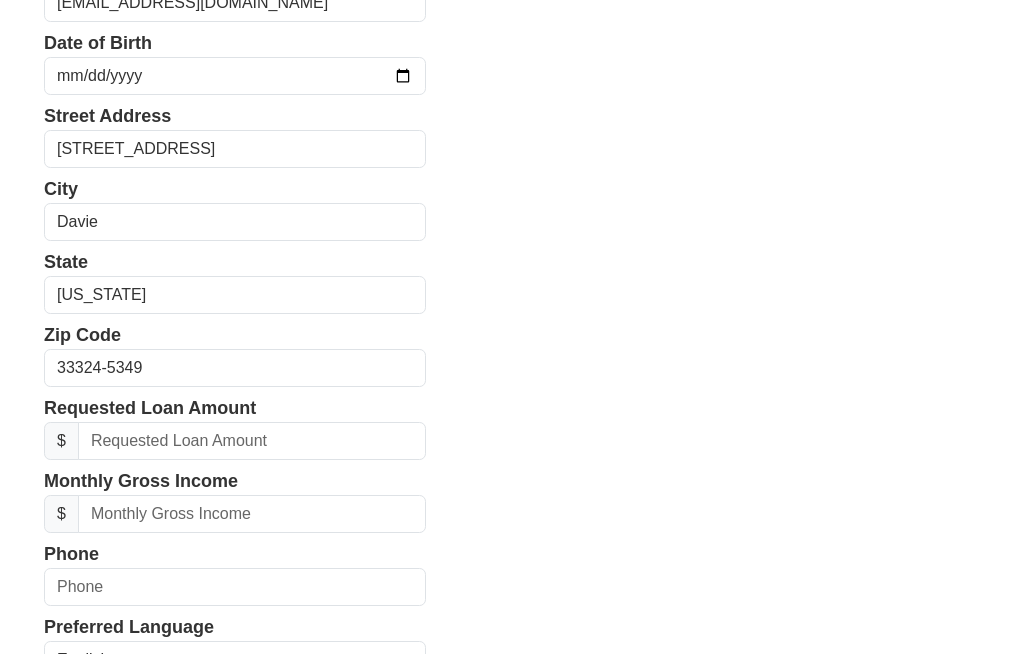 click on "First Name
Lorraine
Last Name
Gomez
Email Address
carlosg2u@aol.com
Re-Enter Email Address
carlosg2u@aol.com
Date of Birth
Street Address
2244 SW 84th Ave
City
Davie
State
Alabama
Alaska
Arizona
Arkansas
California
Colorado
Connecticut
Delaware
District of Columbia
Florida
Georgia
Hawaii
Idaho
Illinois
$ $" at bounding box center (512, 368) 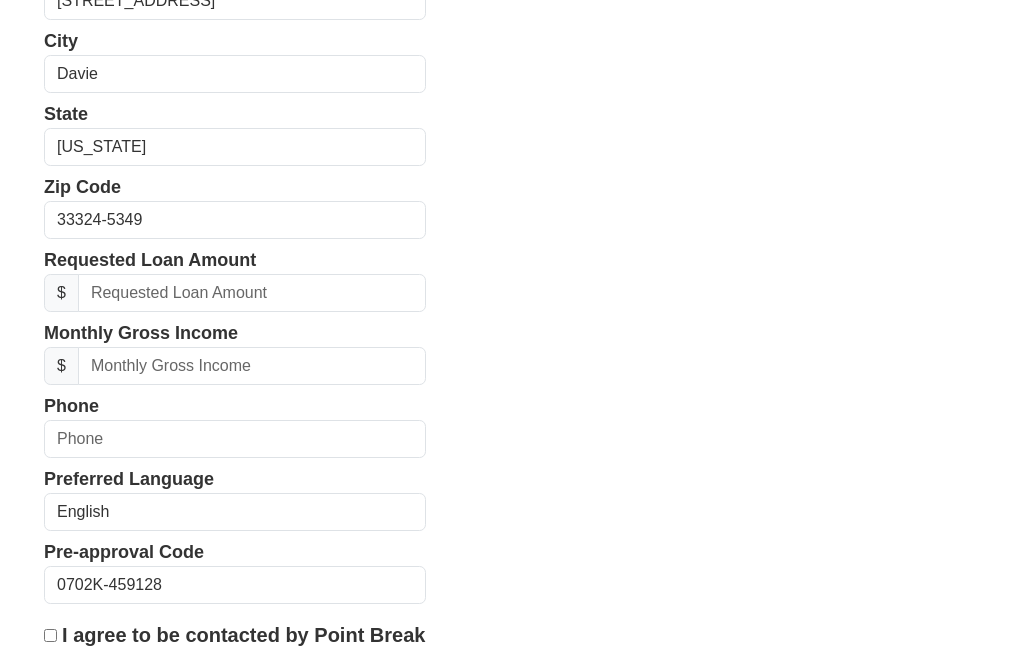 scroll, scrollTop: 574, scrollLeft: 0, axis: vertical 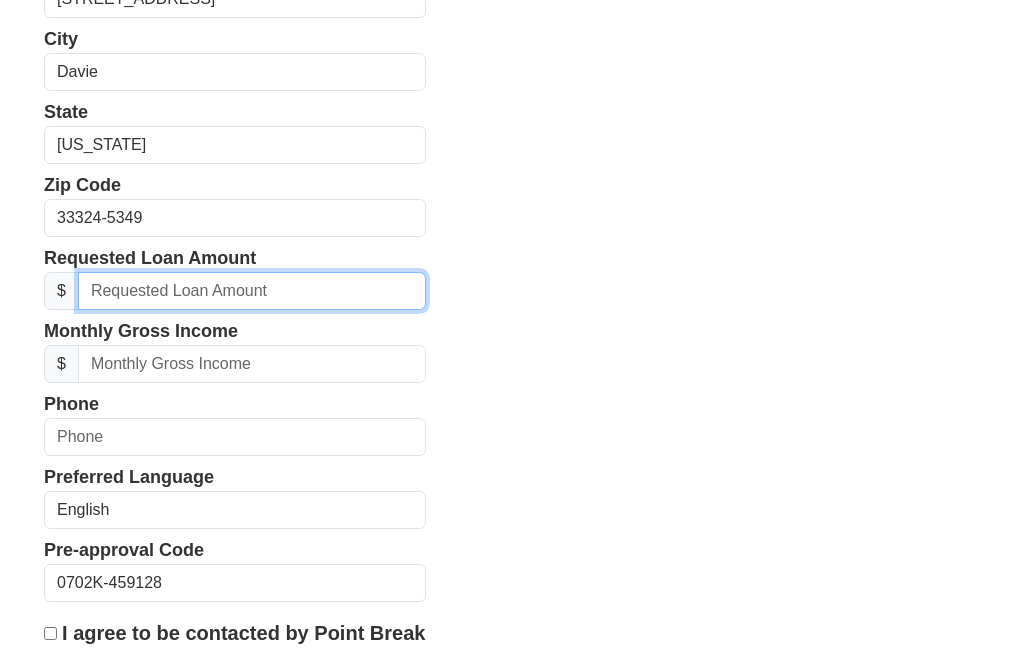 click at bounding box center [252, 292] 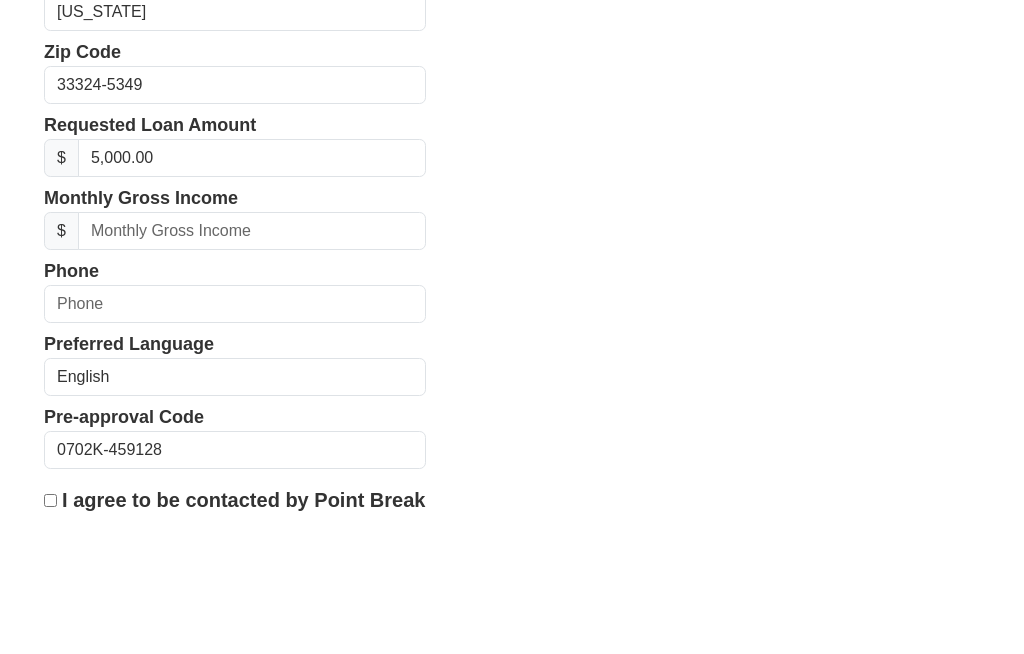 scroll, scrollTop: 709, scrollLeft: 0, axis: vertical 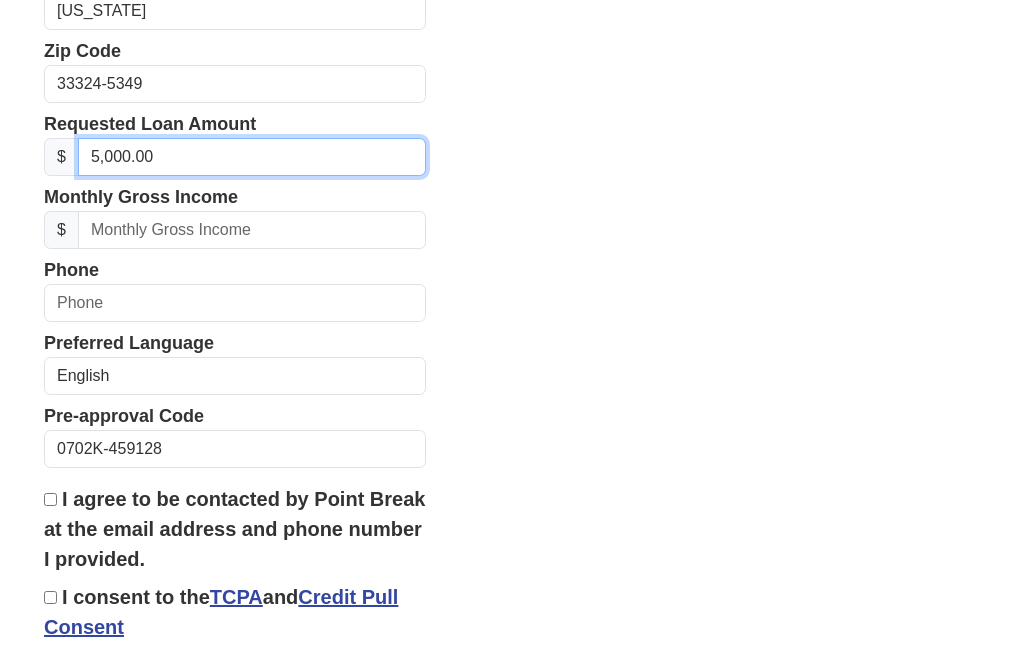 click on "5,000.00" at bounding box center [252, 157] 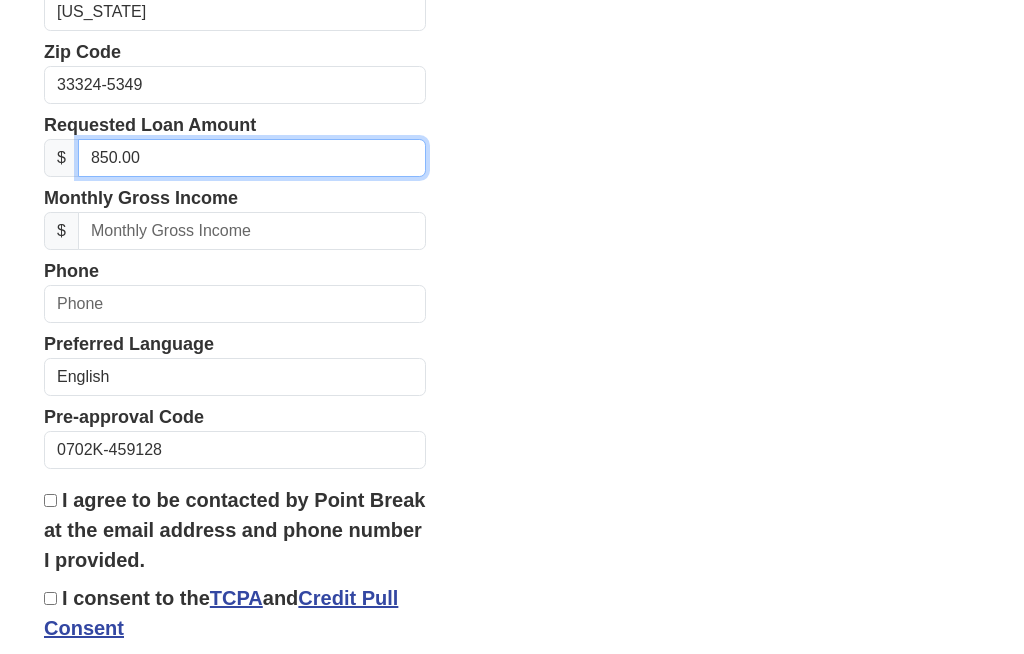 type on "8,500.00" 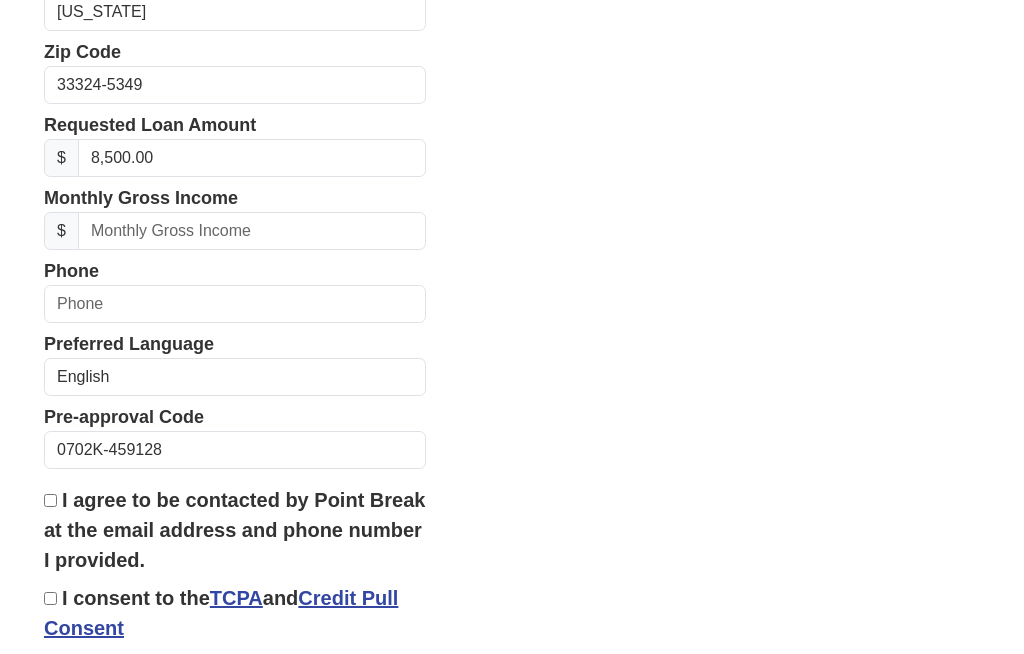 scroll, scrollTop: 709, scrollLeft: 0, axis: vertical 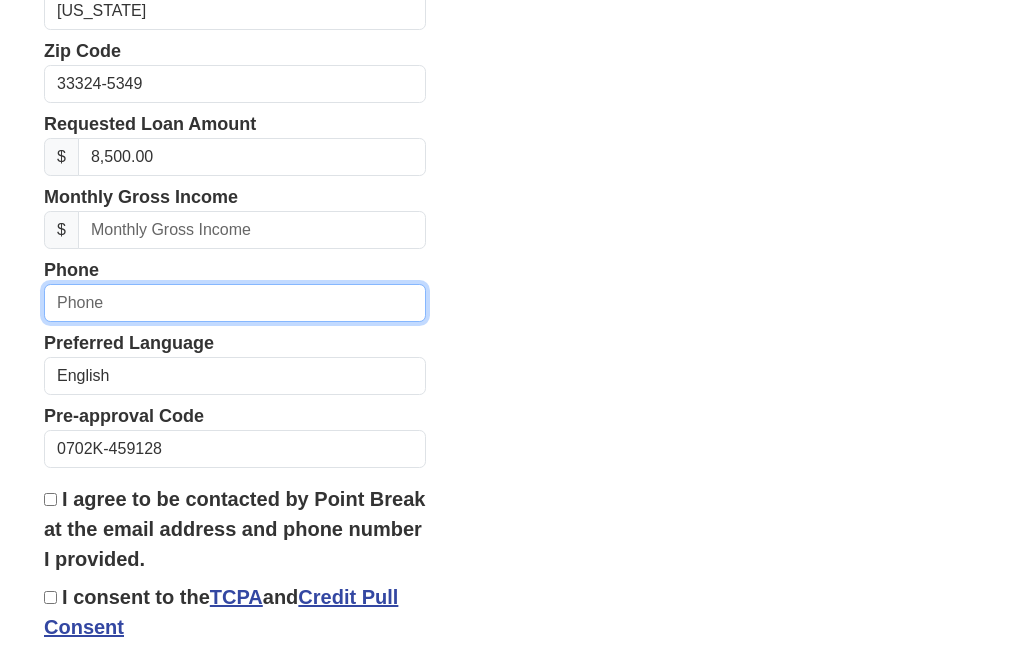 click at bounding box center (235, 303) 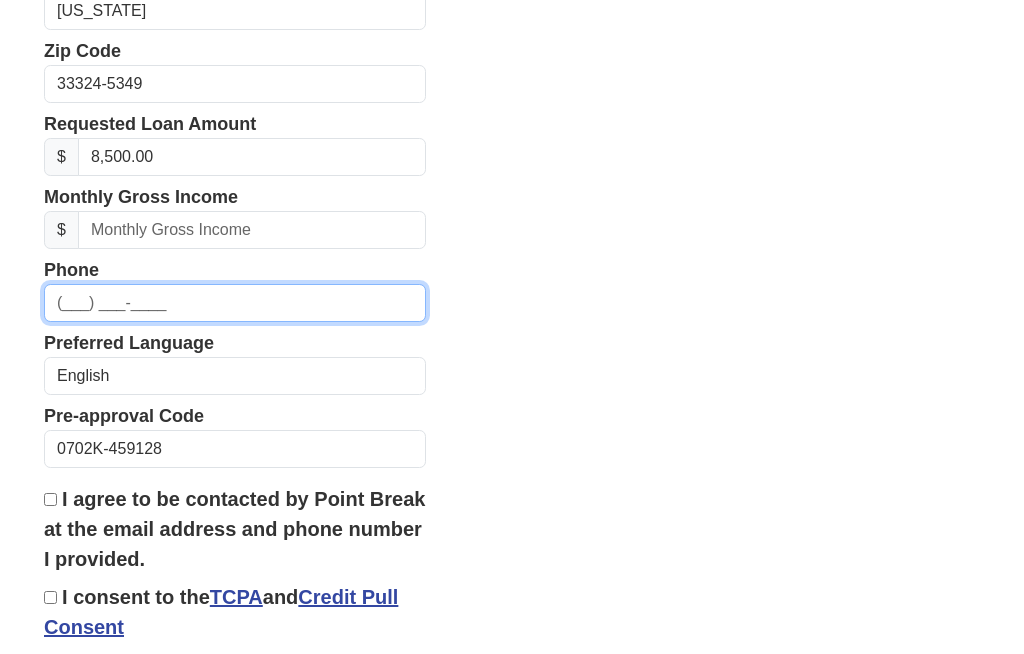 scroll, scrollTop: 708, scrollLeft: 0, axis: vertical 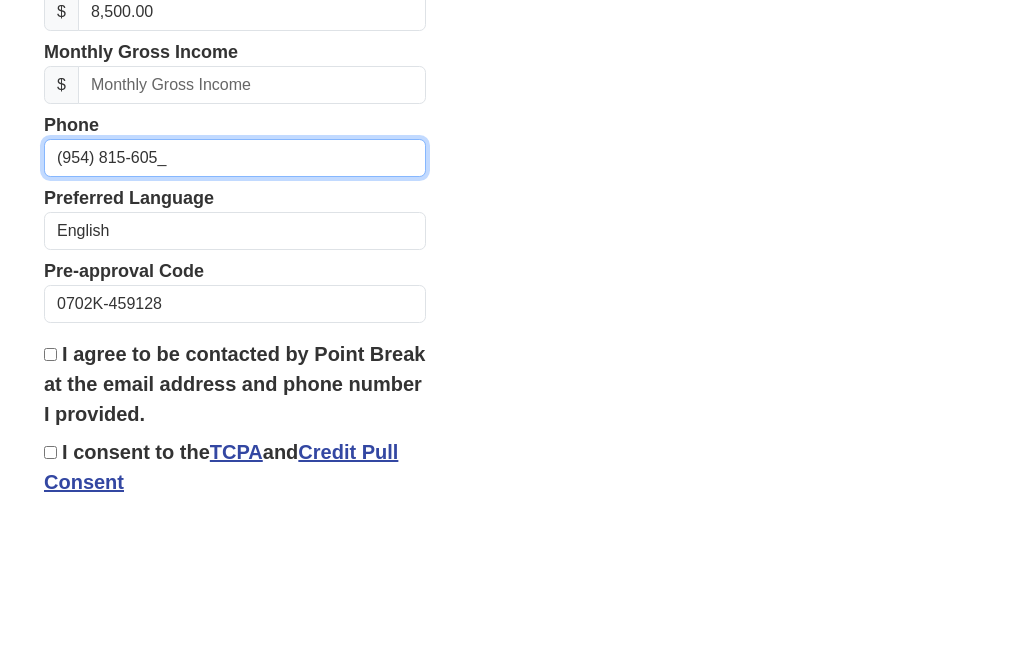 type on "(954) 815-6057" 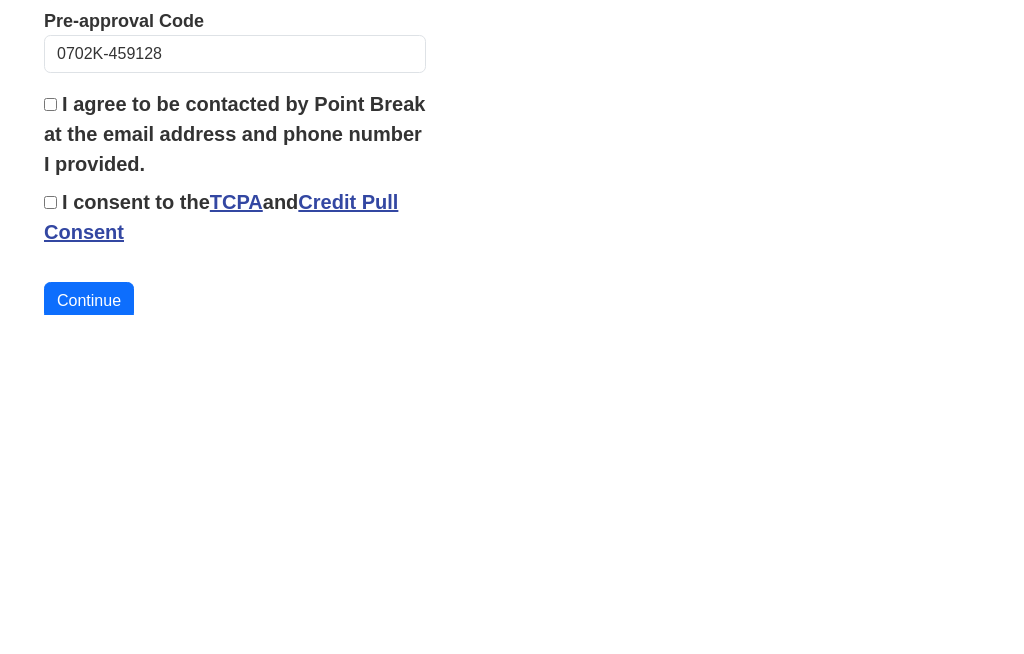 click on "I agree to be contacted by Point Break at the email address and phone number I provided." at bounding box center (50, 443) 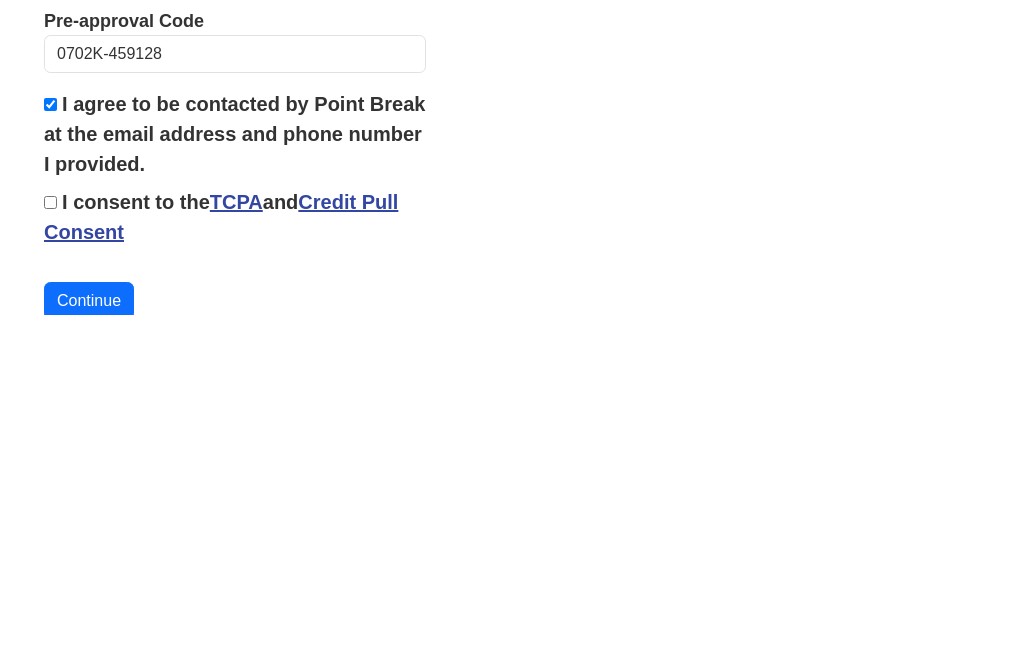 scroll, scrollTop: 755, scrollLeft: 0, axis: vertical 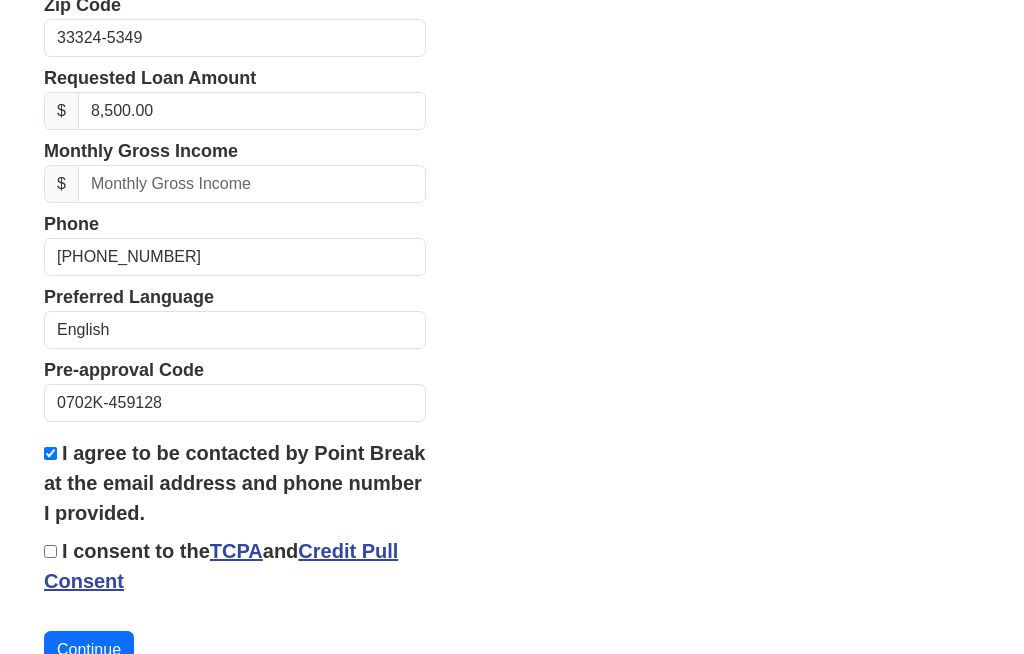 click on "I agree to be contacted by Point Break at the email address and phone number I provided." at bounding box center (234, 483) 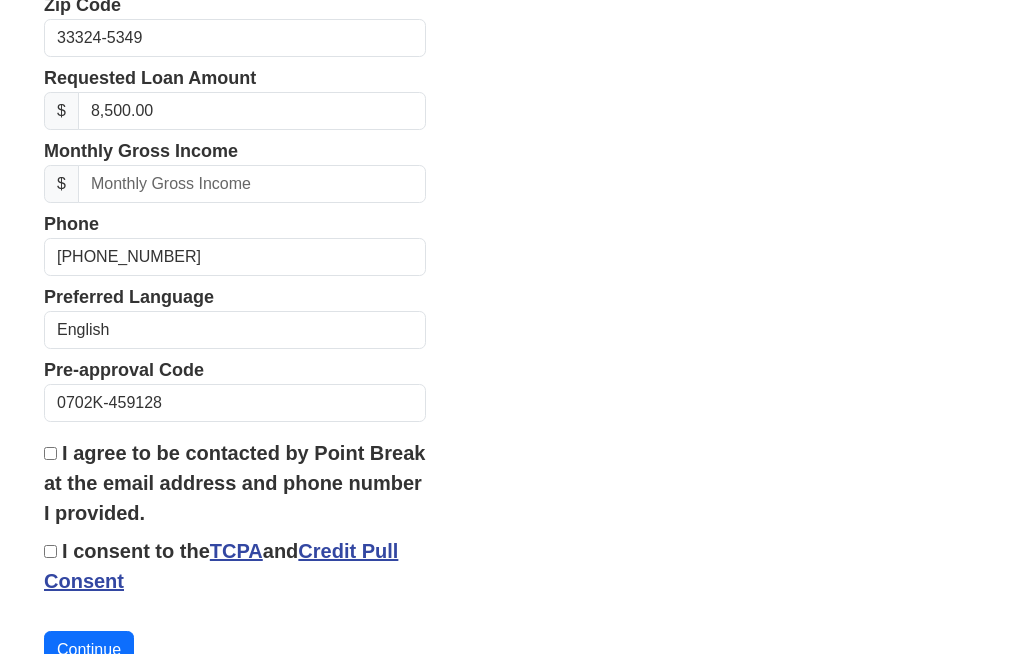 click on "I consent to the
TCPA  and
Credit Pull Consent" at bounding box center [50, 551] 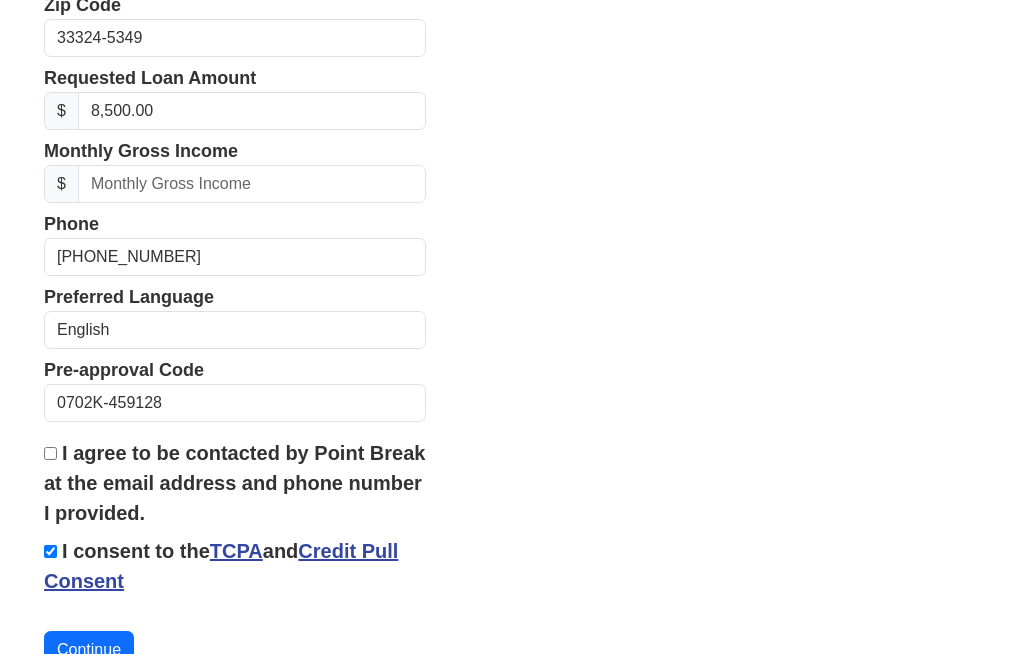 click on "I agree to be contacted by Point Break at the email address and phone number I provided." at bounding box center (50, 453) 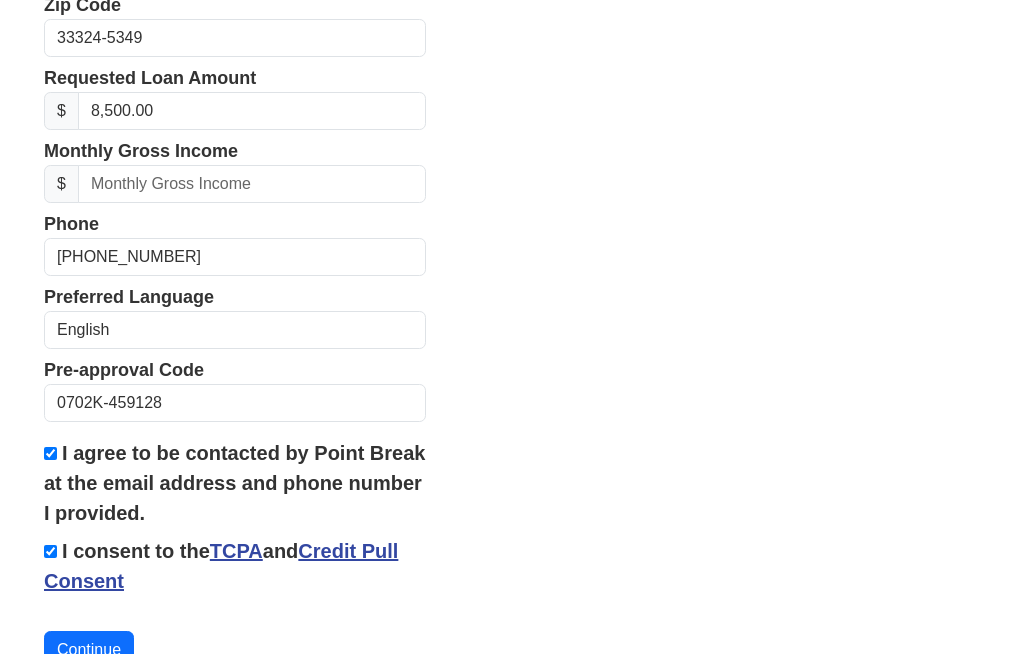 click on "Continue" at bounding box center (89, 650) 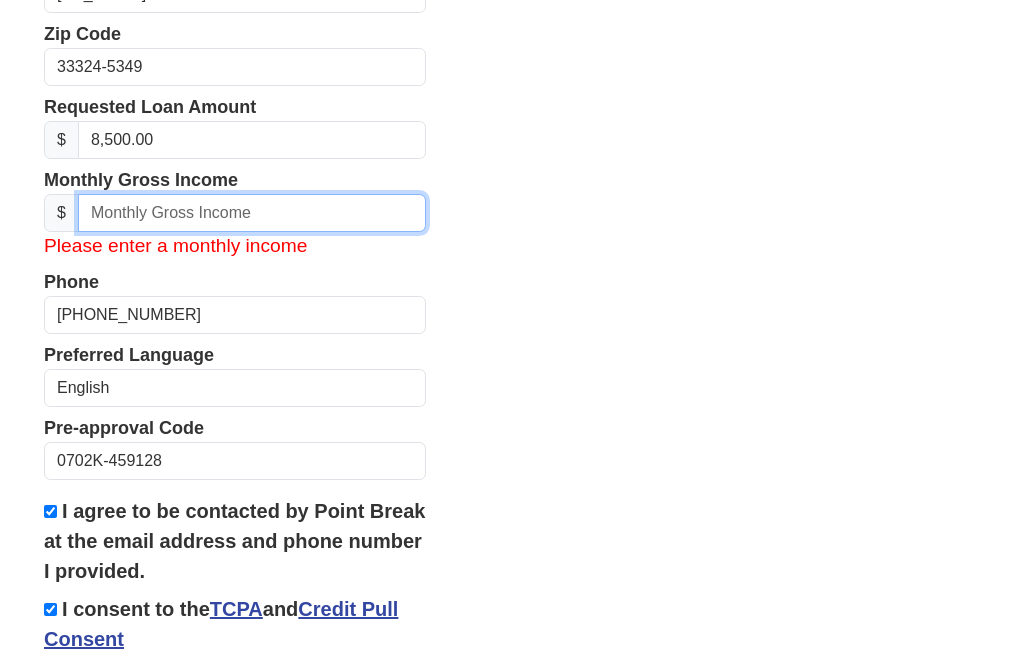 click at bounding box center (252, 213) 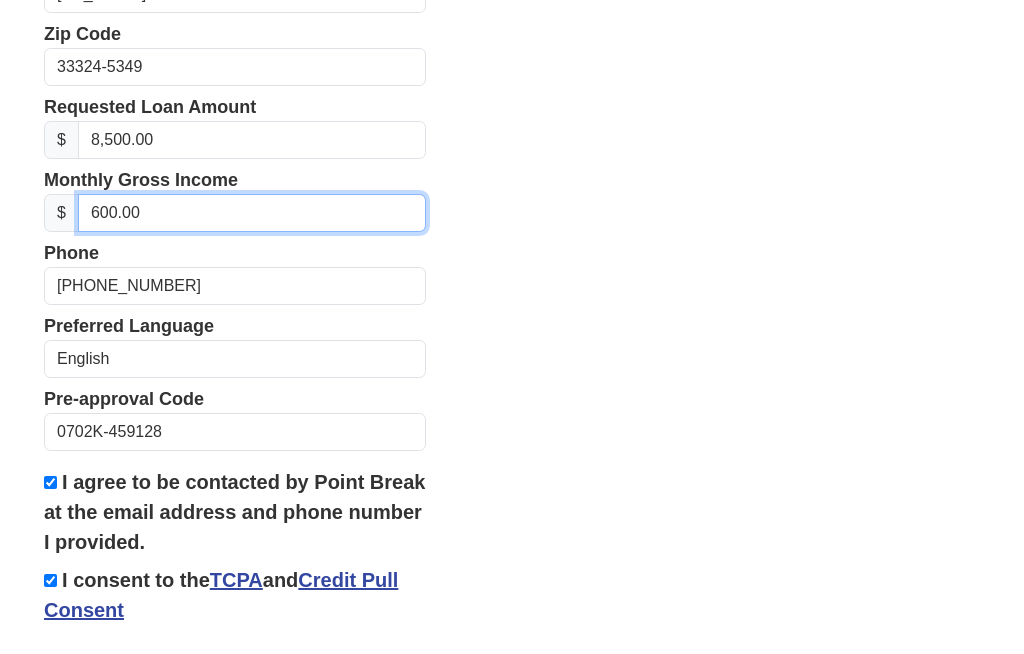 type on "6,000.00" 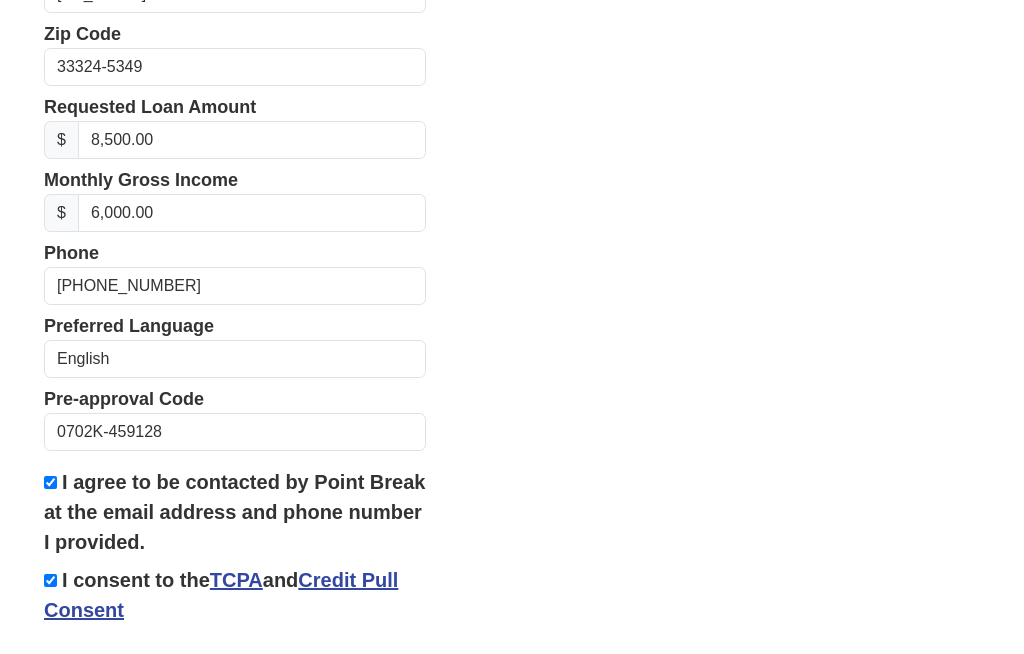 scroll, scrollTop: 783, scrollLeft: 0, axis: vertical 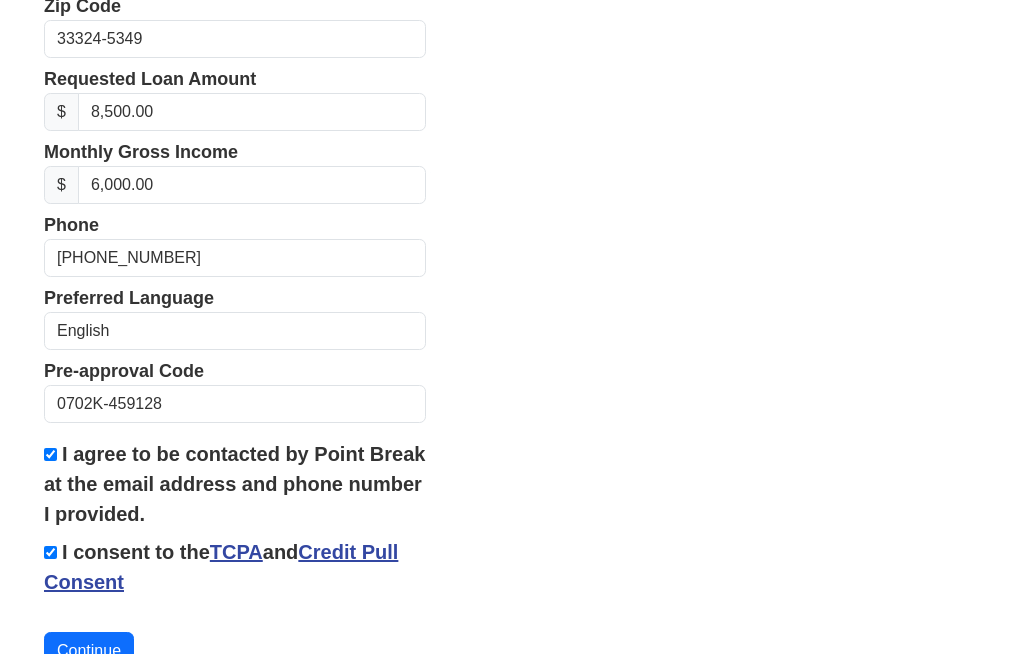 click on "Continue" at bounding box center [89, 651] 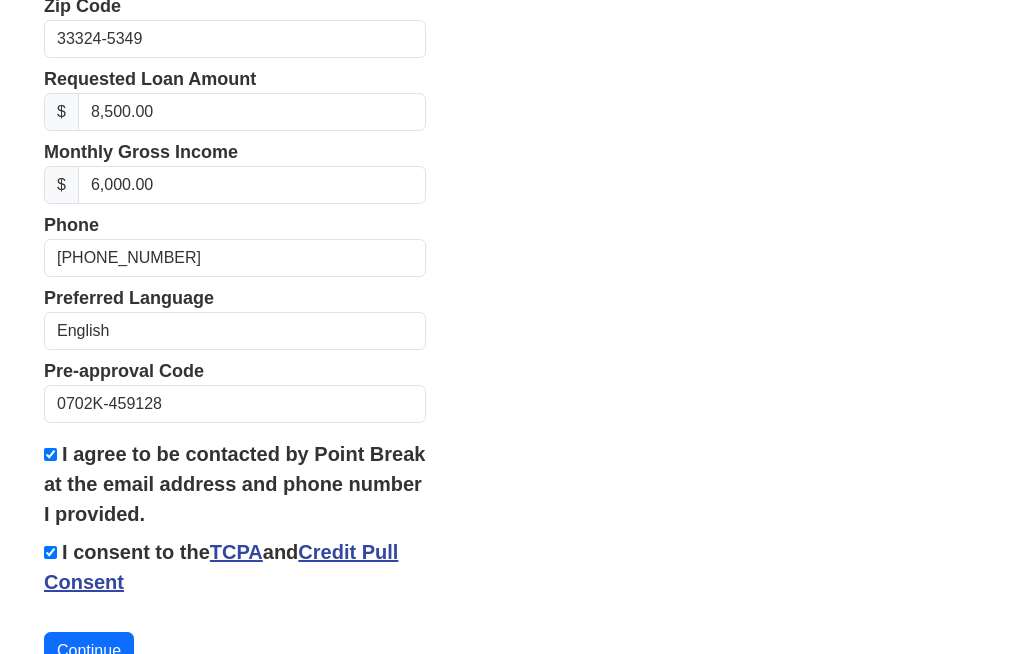 click on "Continue" at bounding box center [89, 651] 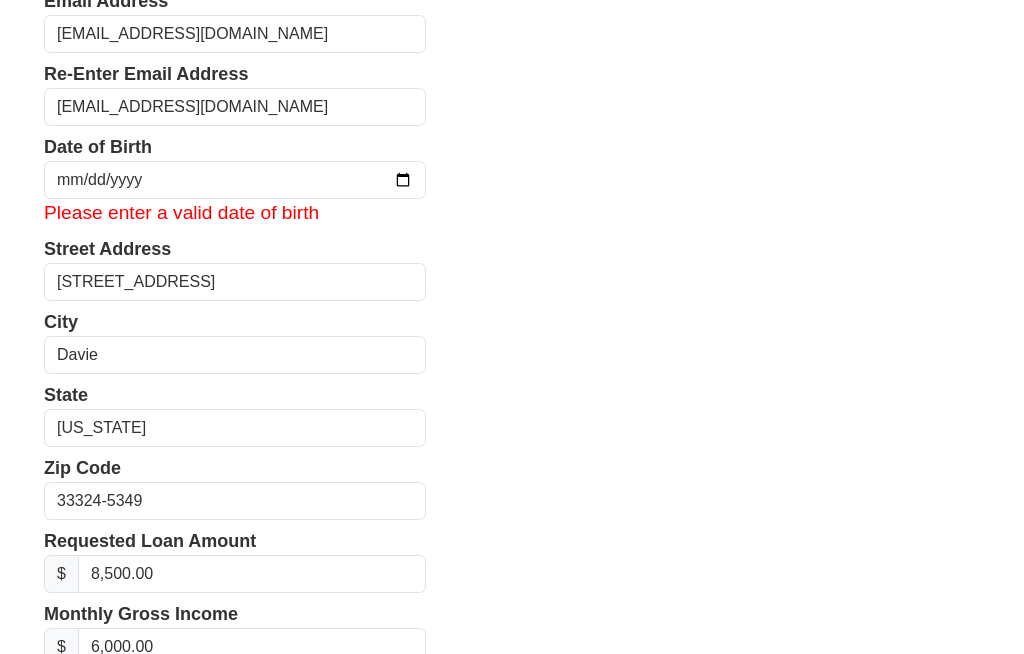 scroll, scrollTop: 288, scrollLeft: 0, axis: vertical 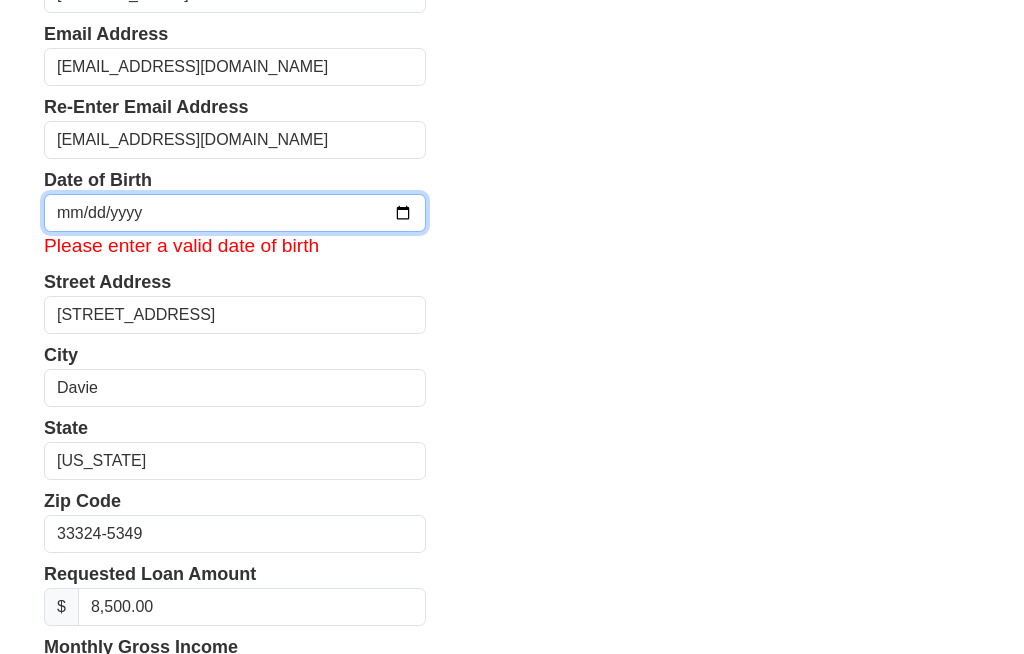 click at bounding box center [235, 213] 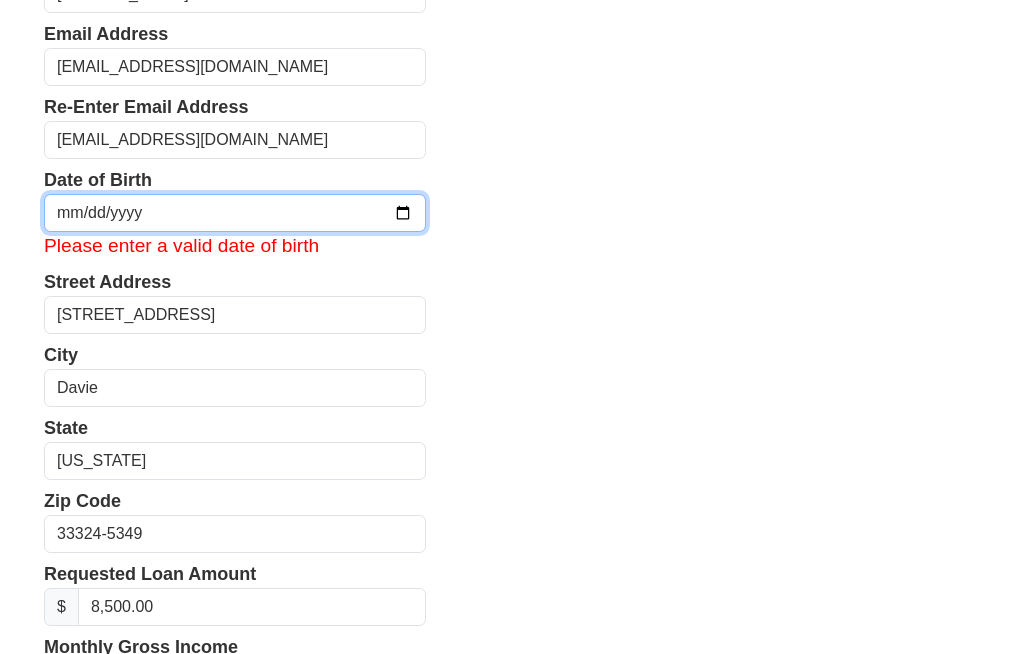 click on "2025-07-12" at bounding box center [235, 213] 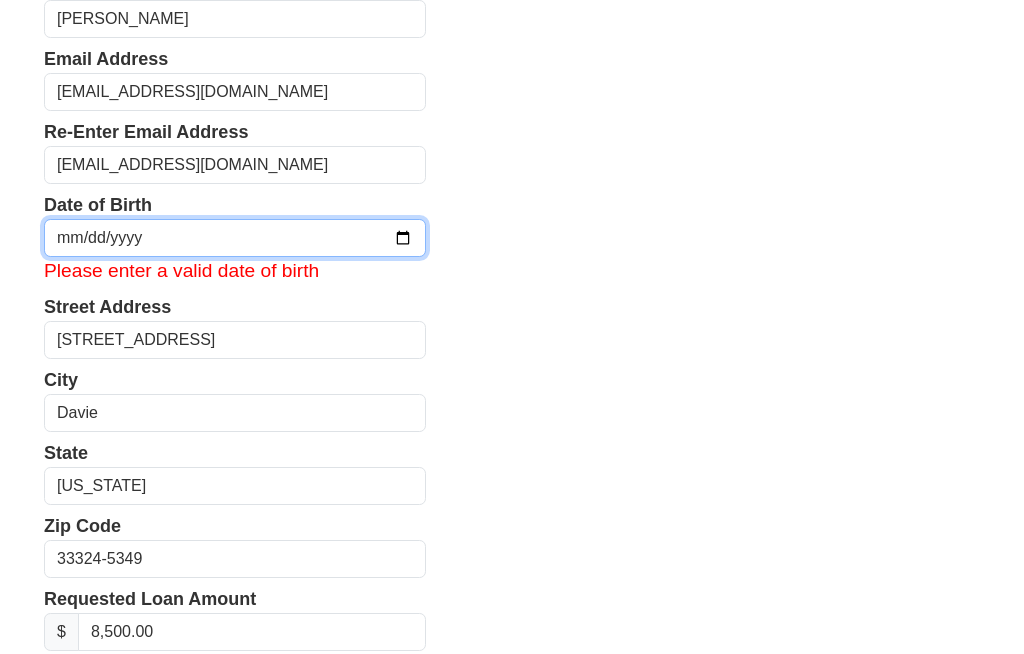 scroll, scrollTop: 267, scrollLeft: 0, axis: vertical 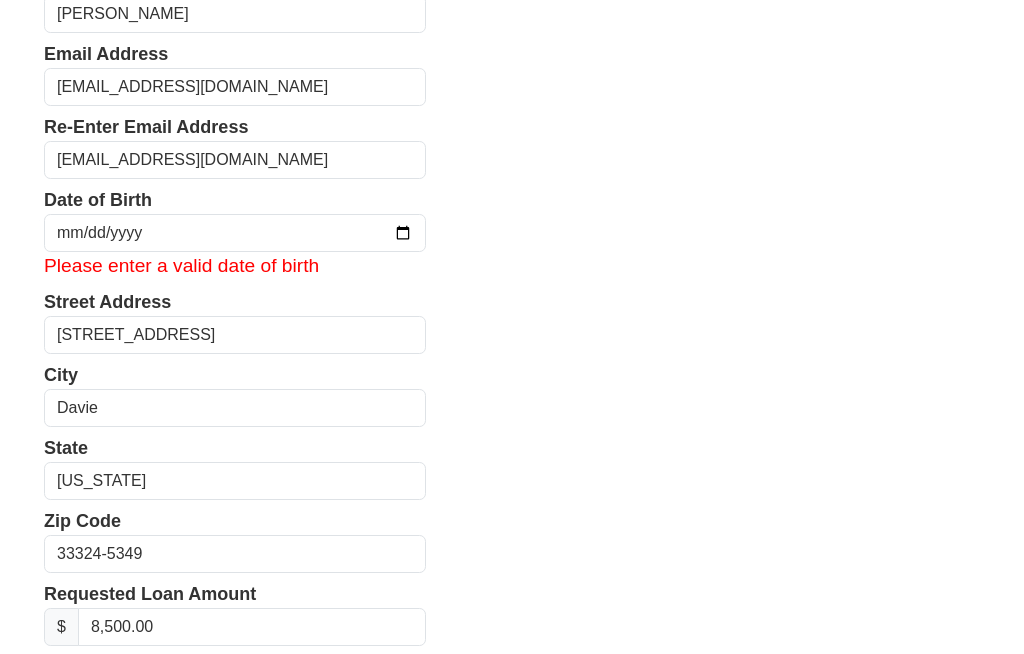 click on "Please enter a valid date of birth" at bounding box center (235, 267) 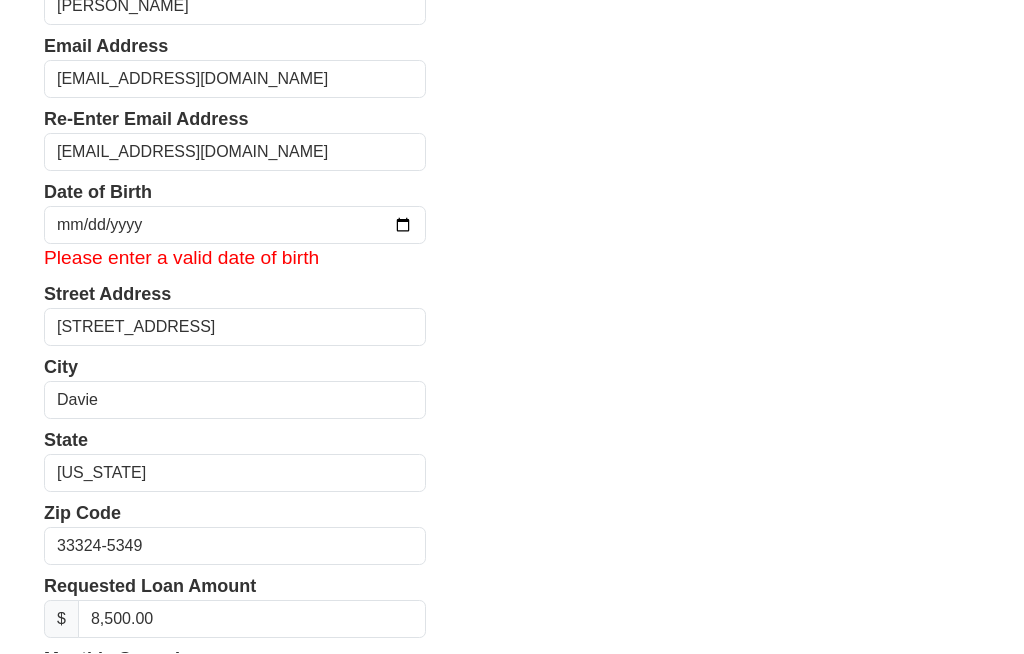 click on "First Name
Lorraine
Last Name
Gomez
Email Address
carlosg2u@aol.com
Re-Enter Email Address
carlosg2u@aol.com
Date of Birth
2025-07-12
Please enter a valid date of birth
Street Address
2244 SW 84th Ave
City
Davie
State
Alabama
Alaska
Arizona
Arkansas
California
Colorado
Connecticut
Delaware
District of Columbia
Florida
Georgia
Hawaii
$ $" at bounding box center [512, 478] 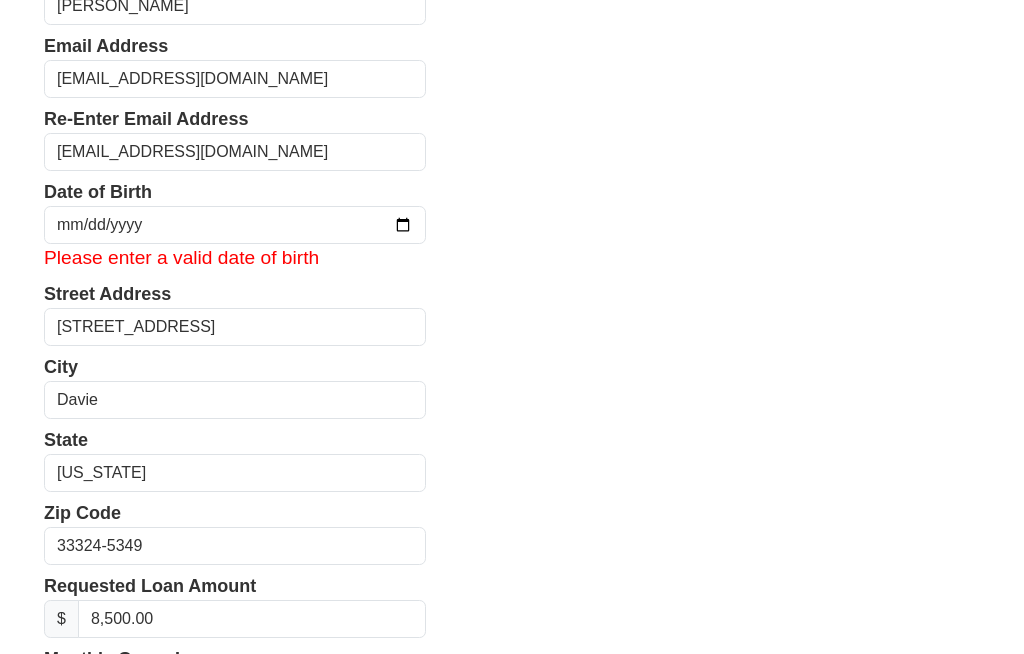 click on "2025-07-12" at bounding box center (235, 225) 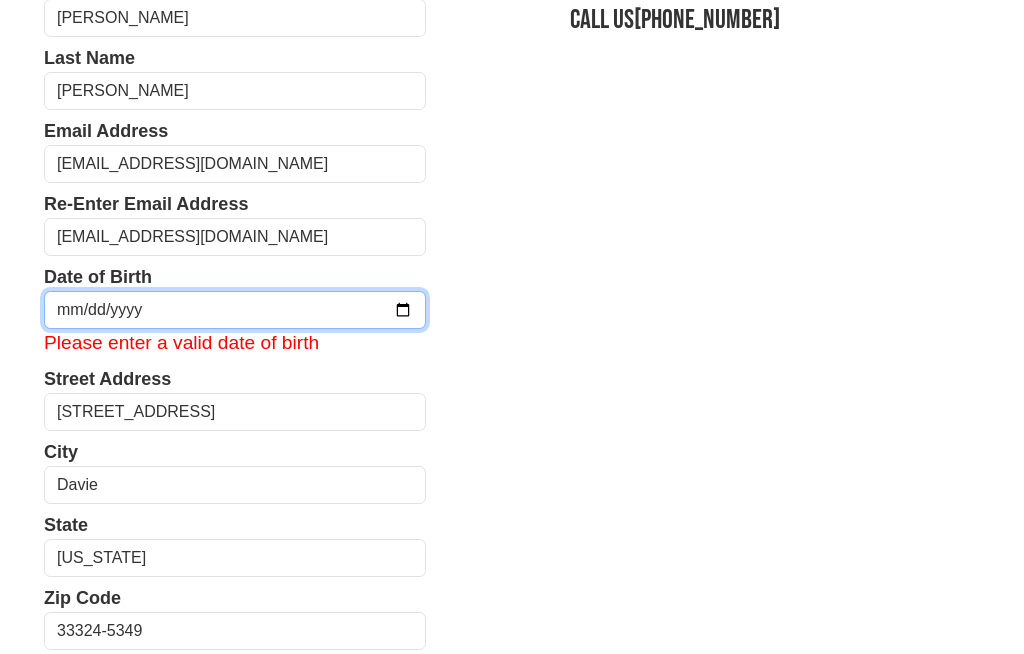 scroll, scrollTop: 172, scrollLeft: 0, axis: vertical 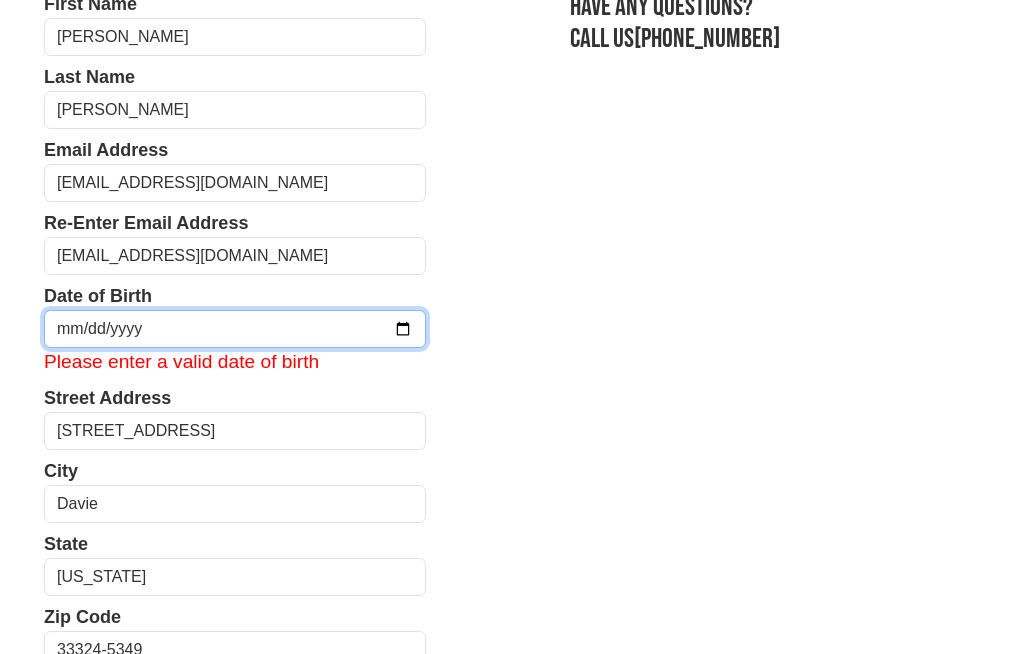 click at bounding box center [235, 329] 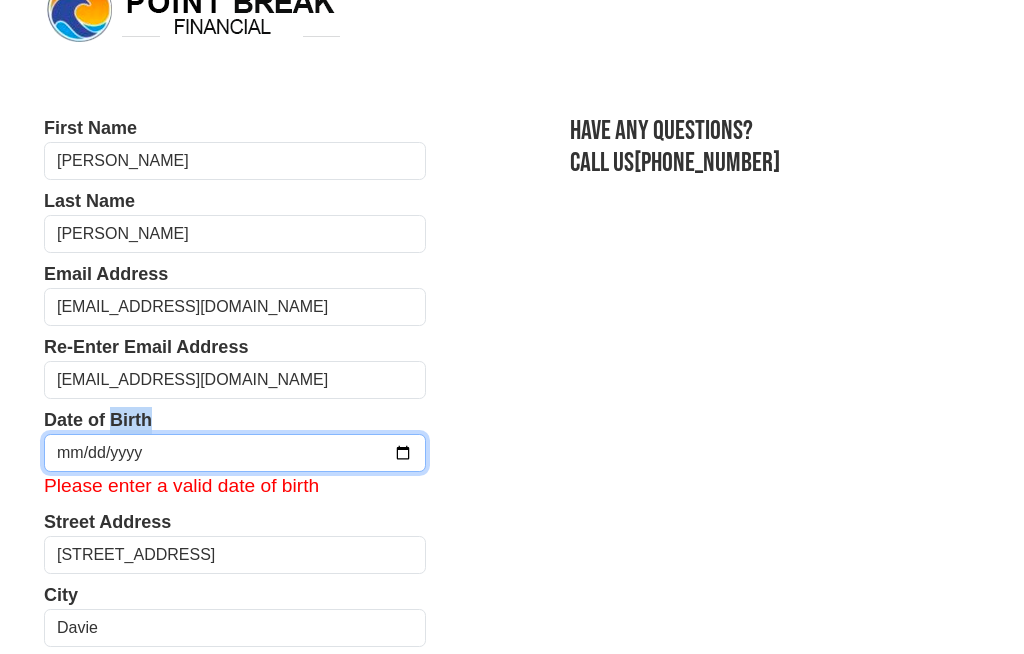 scroll, scrollTop: 47, scrollLeft: 0, axis: vertical 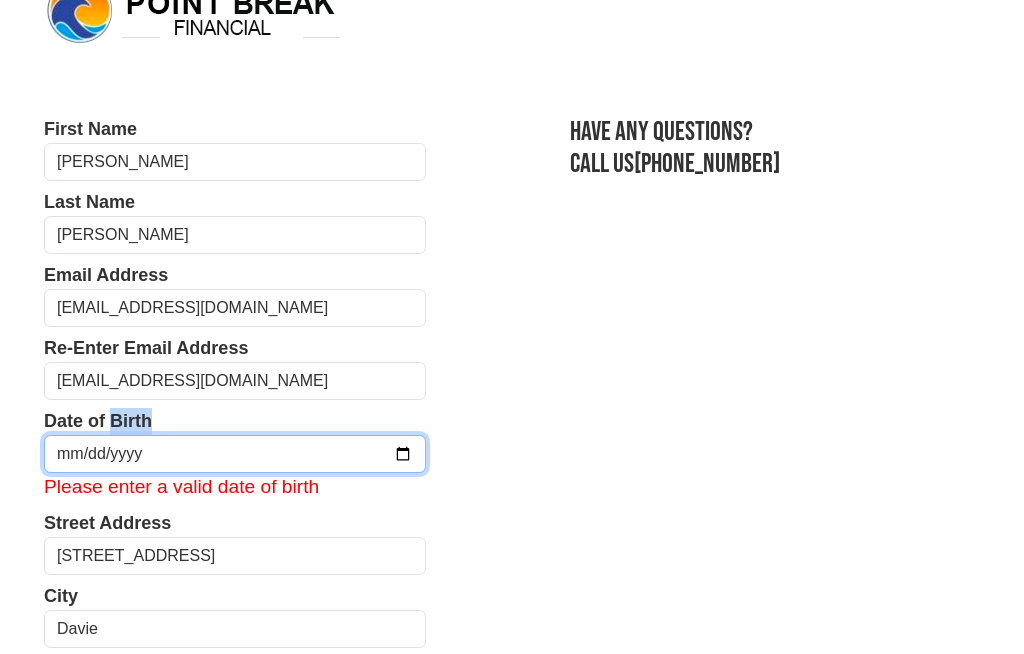 click at bounding box center (235, 454) 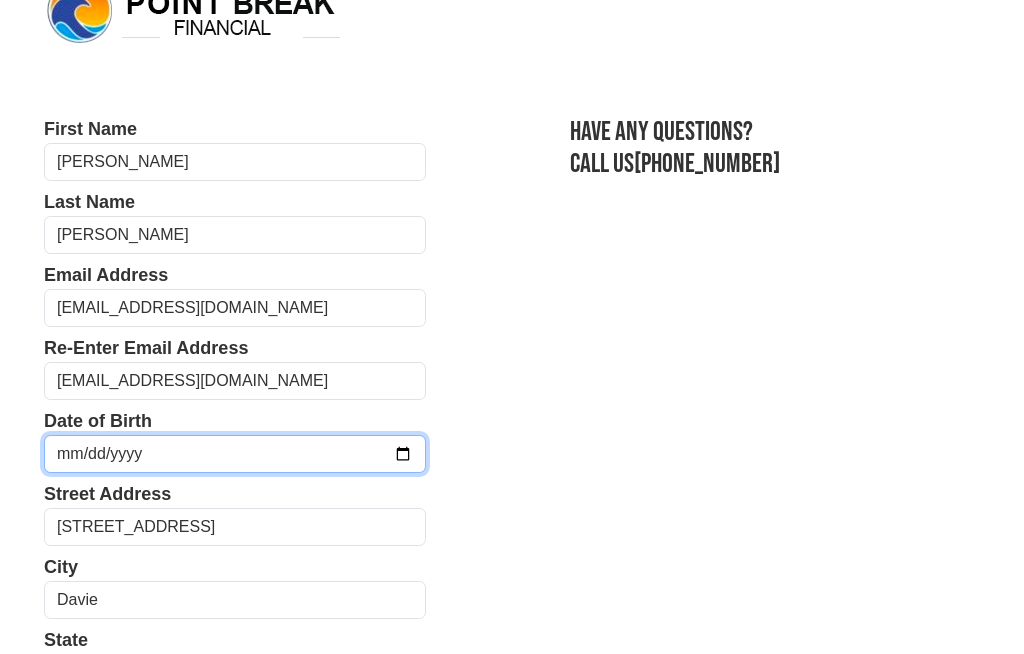 type on "1958-02-12" 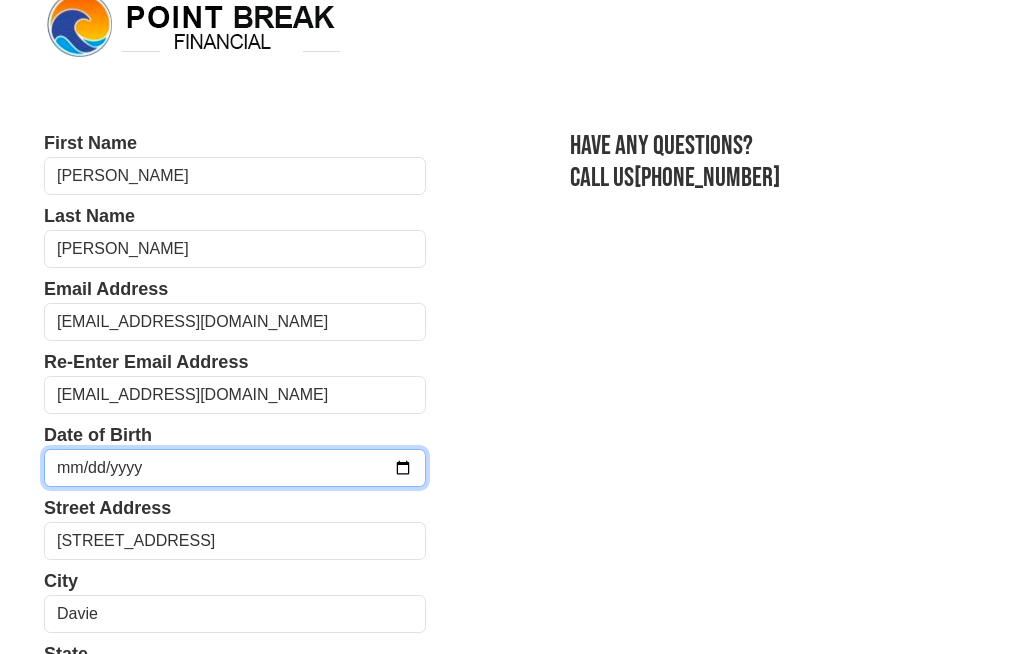 scroll, scrollTop: 0, scrollLeft: 0, axis: both 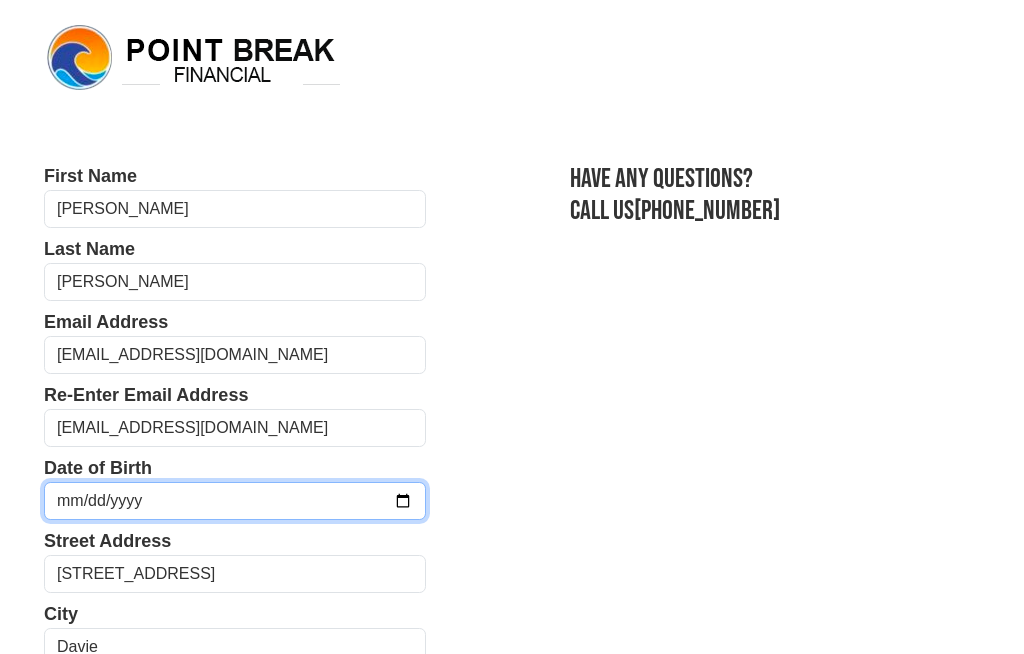 click on "1958-02-12" at bounding box center [235, 501] 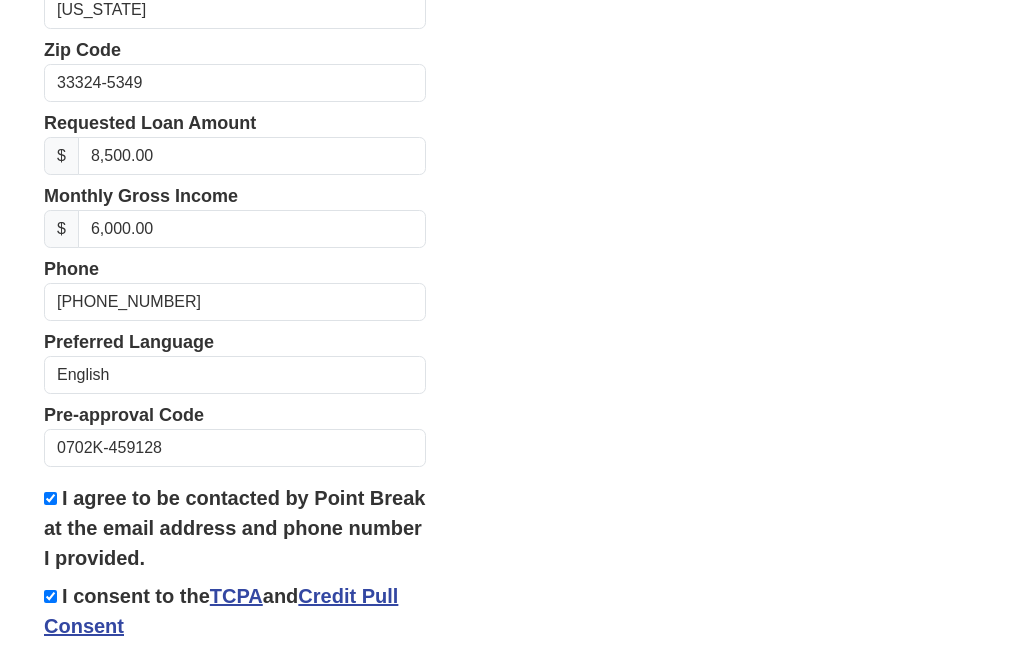 scroll, scrollTop: 755, scrollLeft: 0, axis: vertical 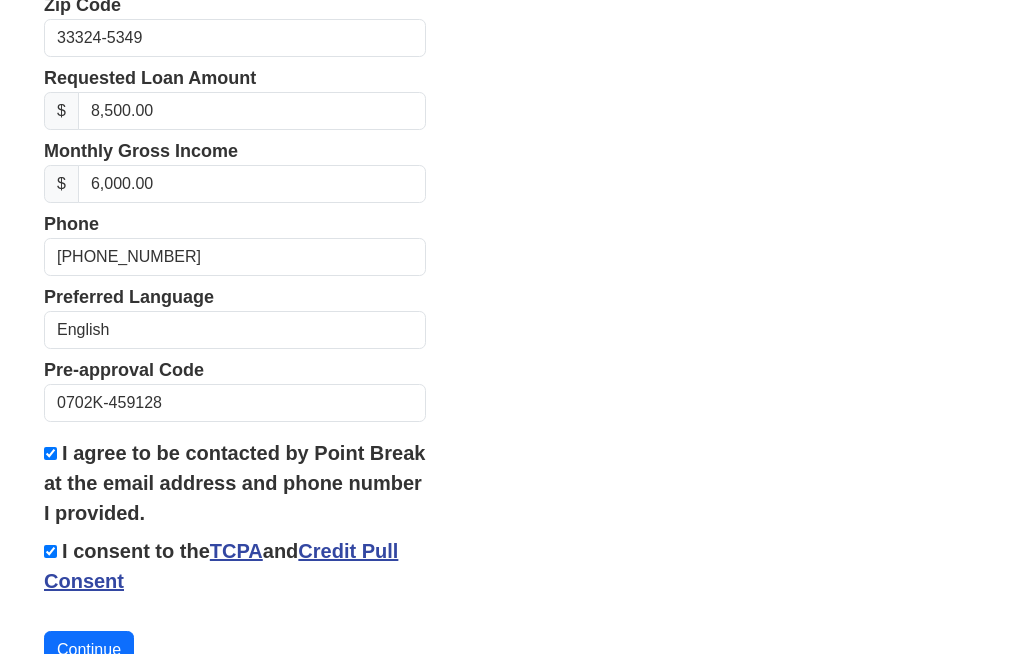 click on "Continue" at bounding box center (89, 650) 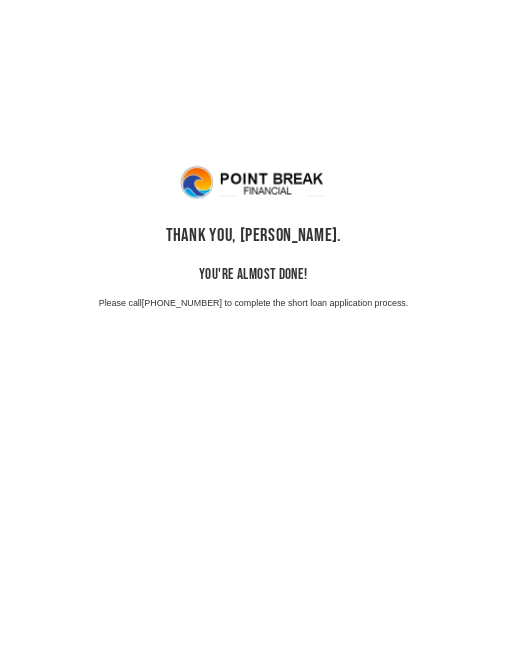 scroll, scrollTop: 0, scrollLeft: 0, axis: both 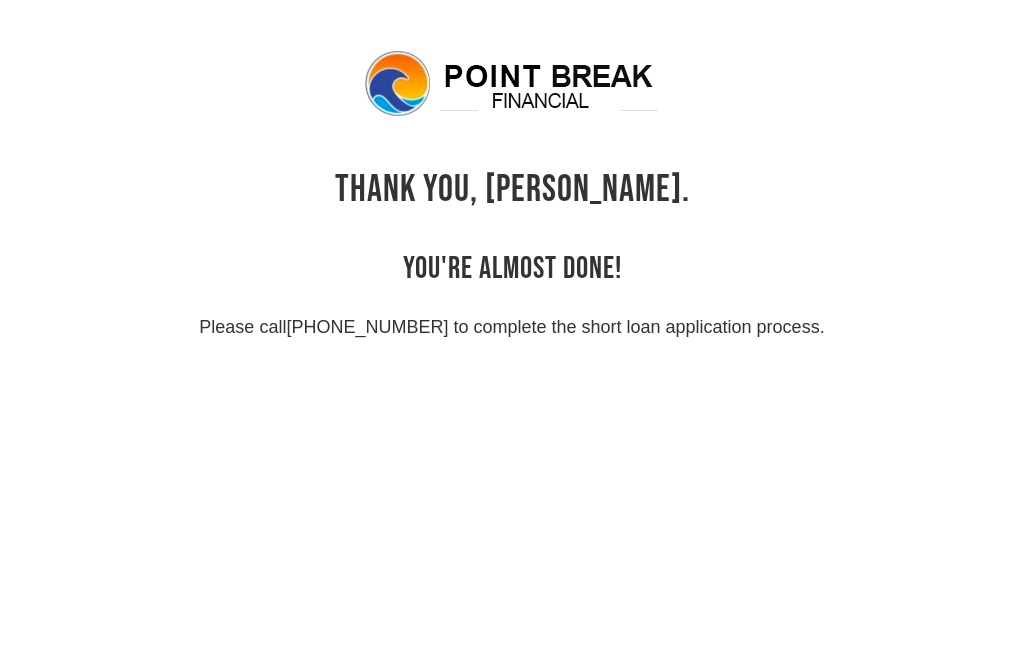 click on "THANK YOU, [PERSON_NAME].
YOU'RE ALMOST DONE!
Please call   [PHONE_NUMBER] to complete the short loan application process." at bounding box center (512, 327) 